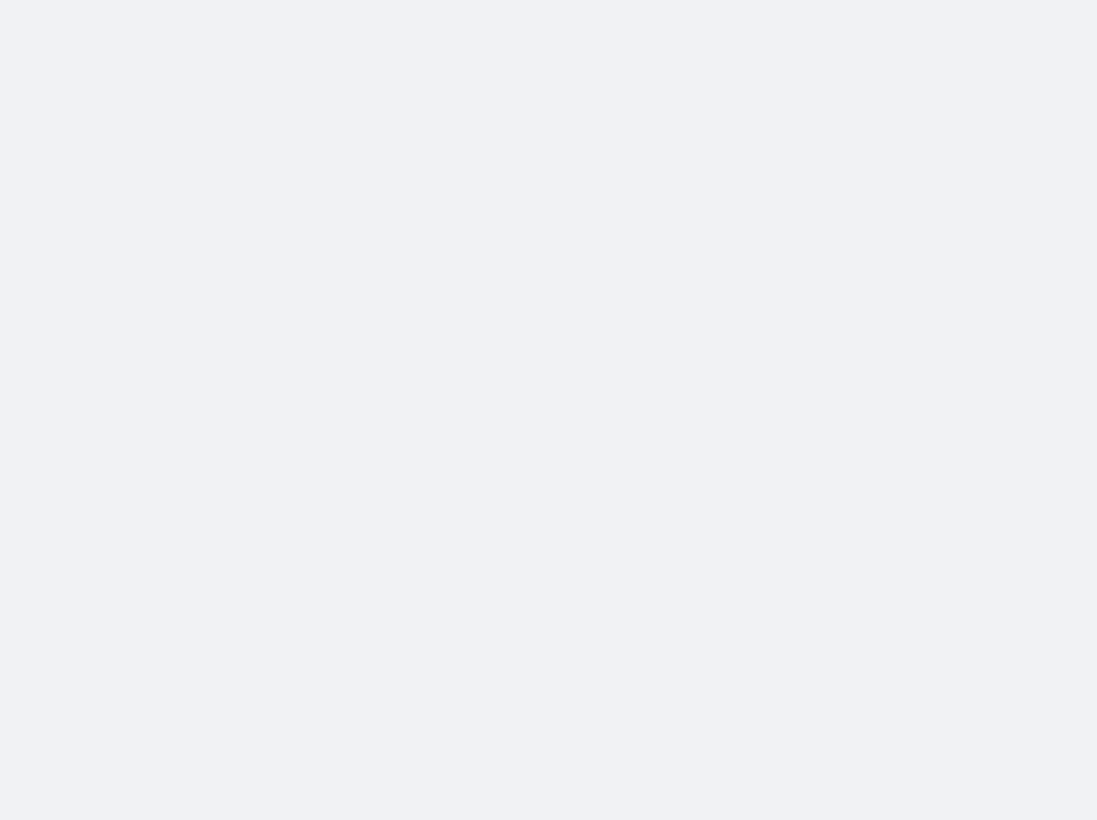 scroll, scrollTop: 0, scrollLeft: 0, axis: both 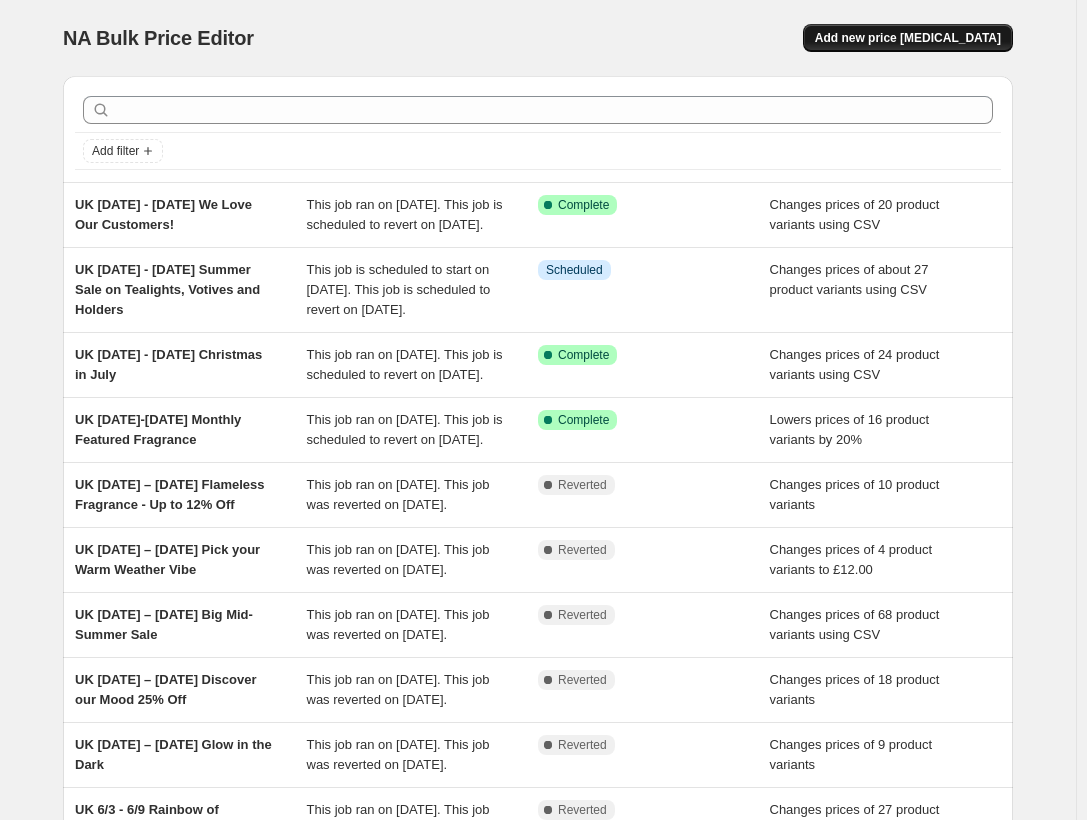 click on "Add new price [MEDICAL_DATA]" at bounding box center (908, 38) 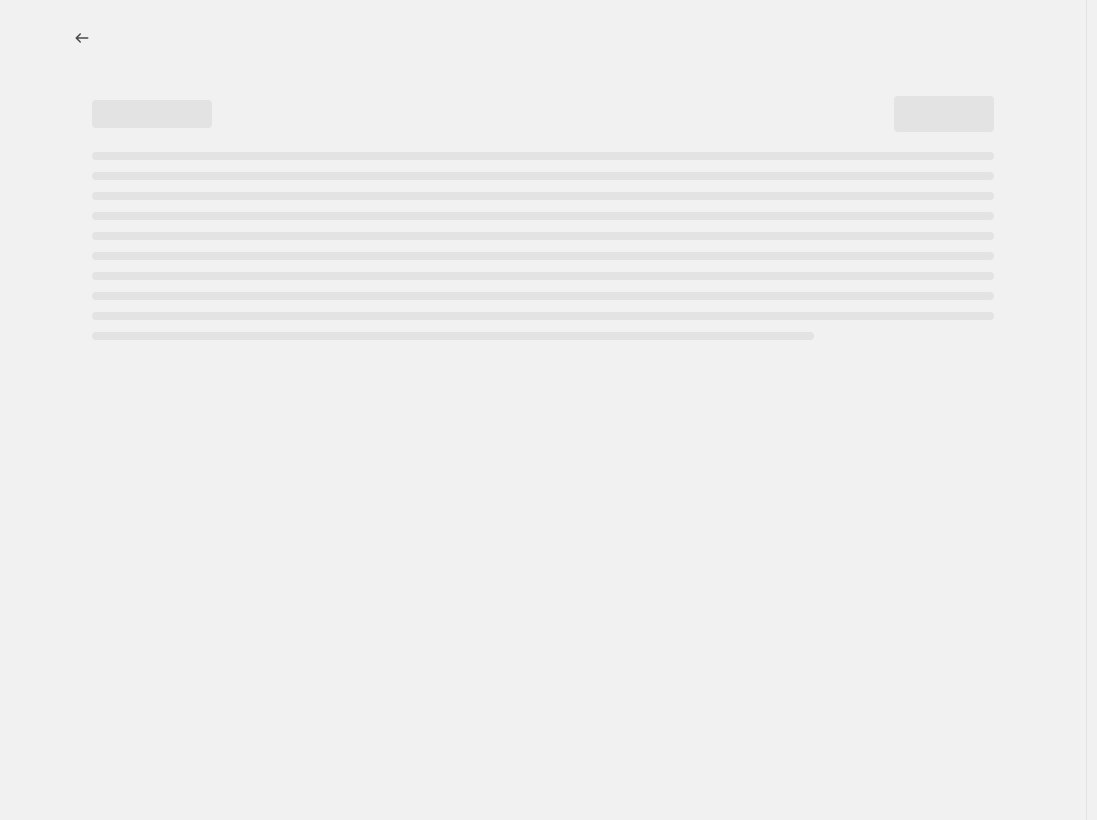 select on "percentage" 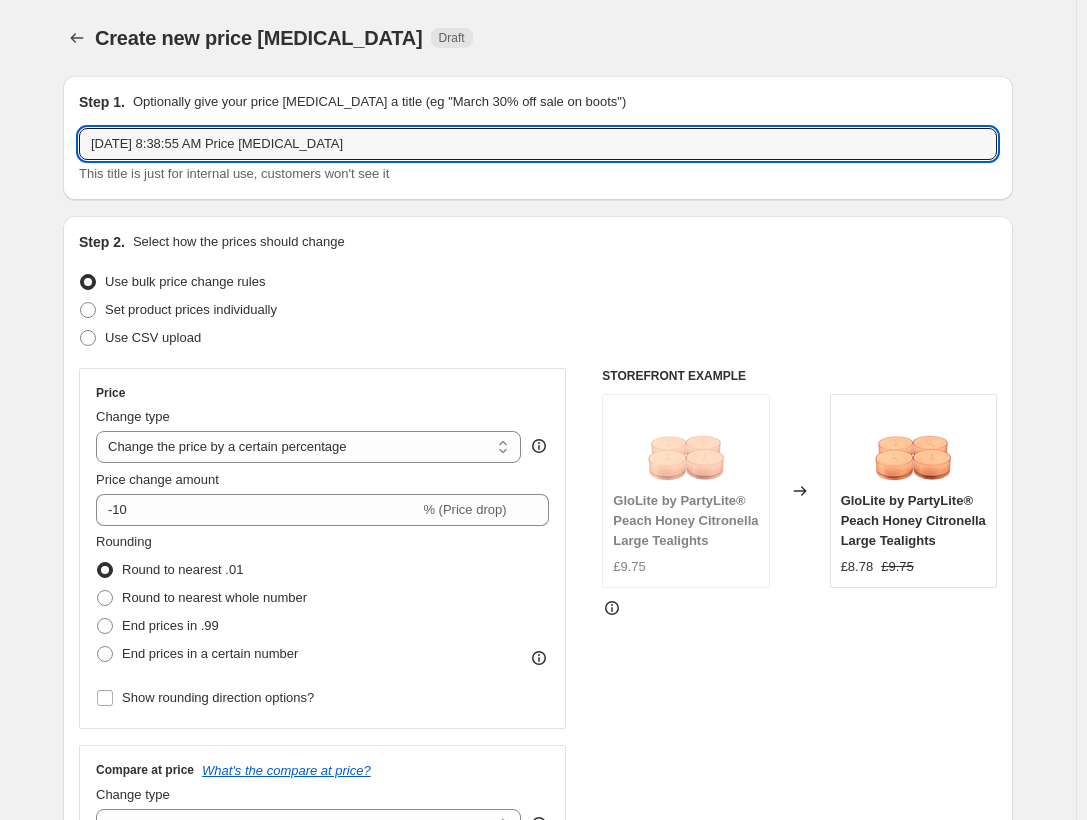 drag, startPoint x: 384, startPoint y: 149, endPoint x: 17, endPoint y: 174, distance: 367.85052 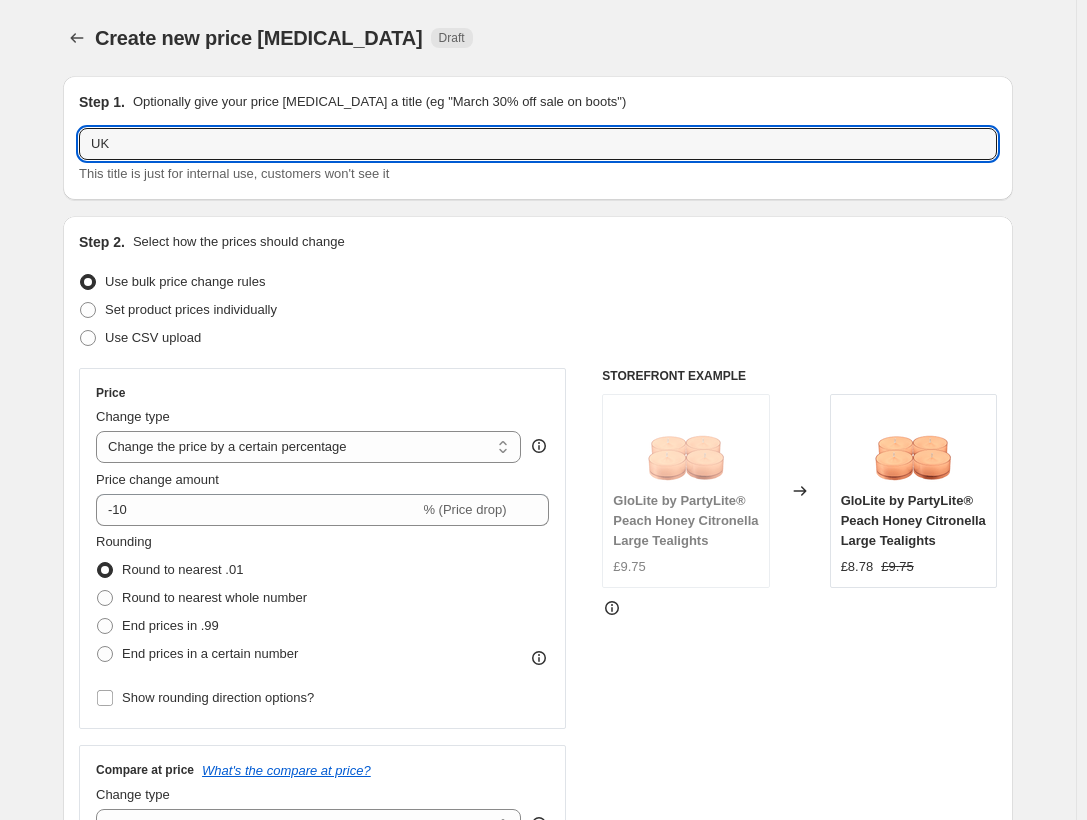 paste on "[DATE] - [DATE]         Summer Sale on Jars, Melts, & Décor" 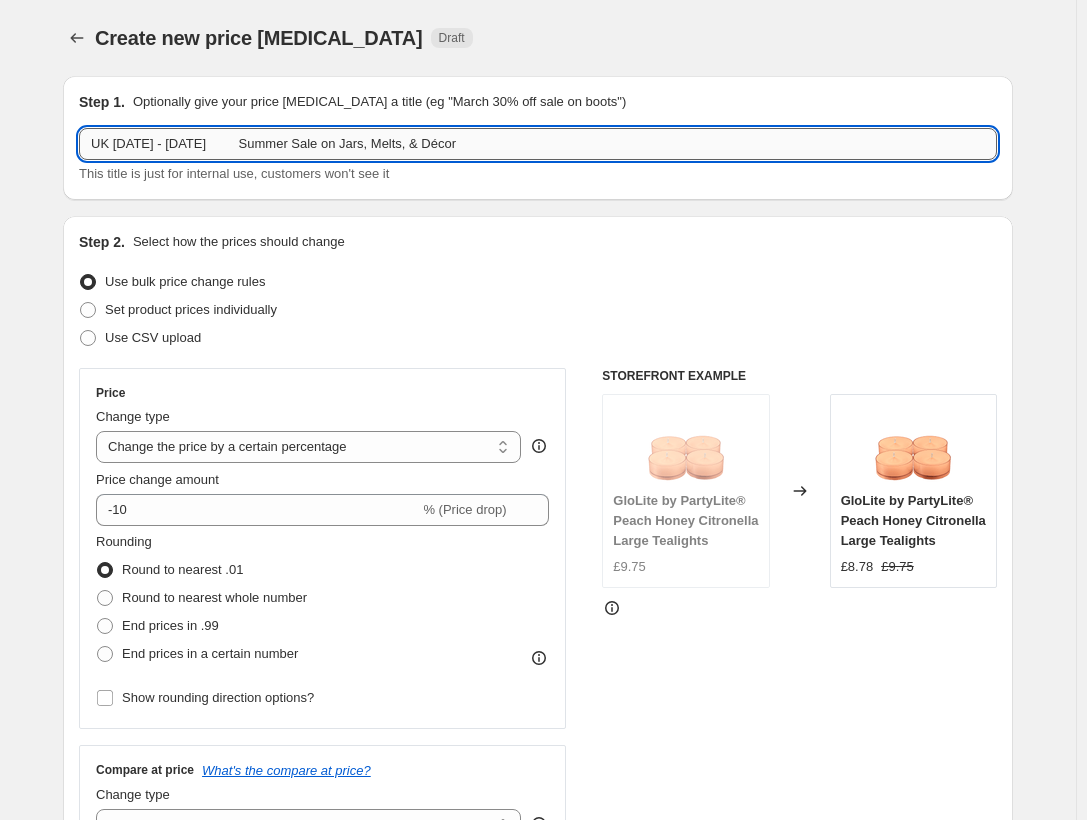 click on "UK [DATE] - [DATE]         Summer Sale on Jars, Melts, & Décor" at bounding box center (538, 144) 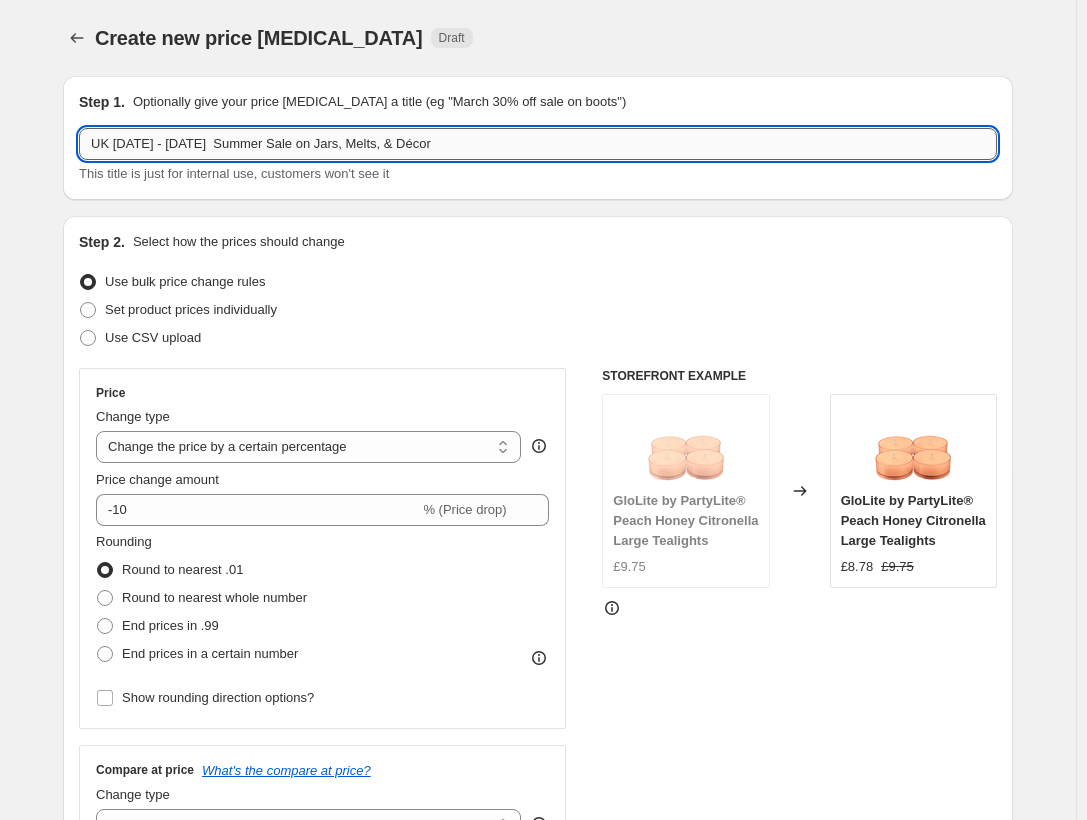 click on "UK [DATE] - [DATE]  Summer Sale on Jars, Melts, & Décor" at bounding box center (538, 144) 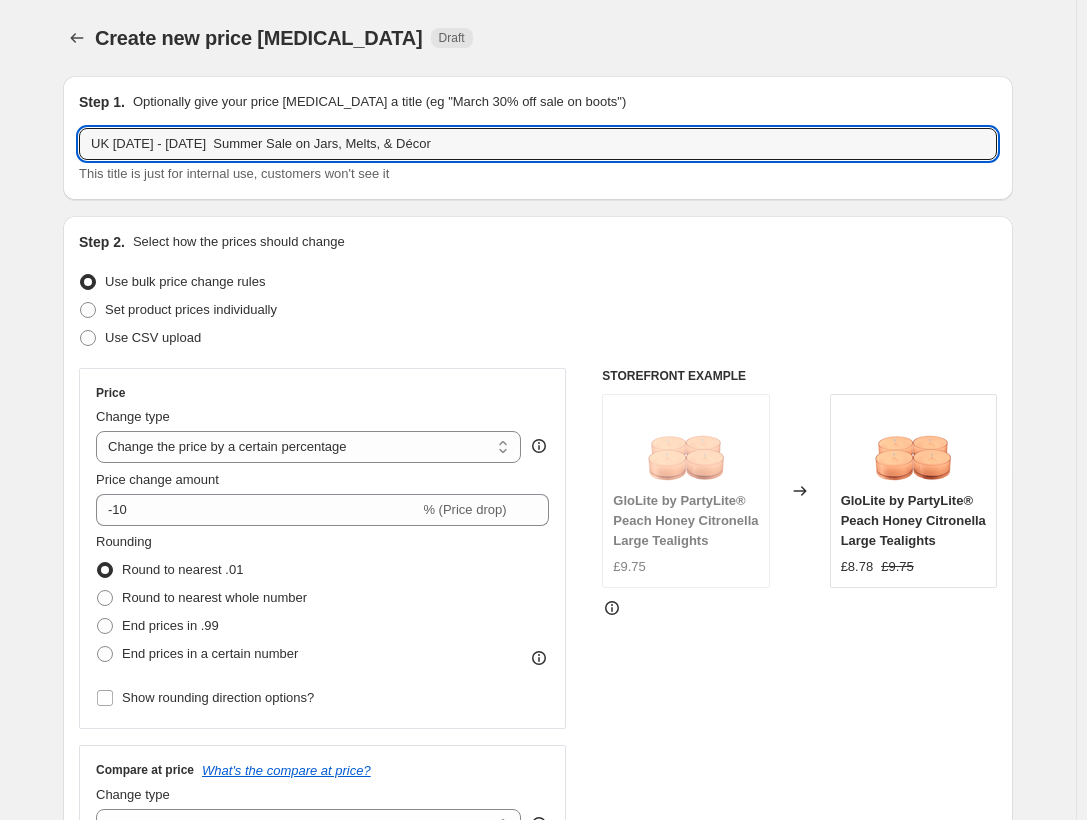 type on "UK [DATE] - [DATE]  Summer Sale on Jars, Melts, & Décor" 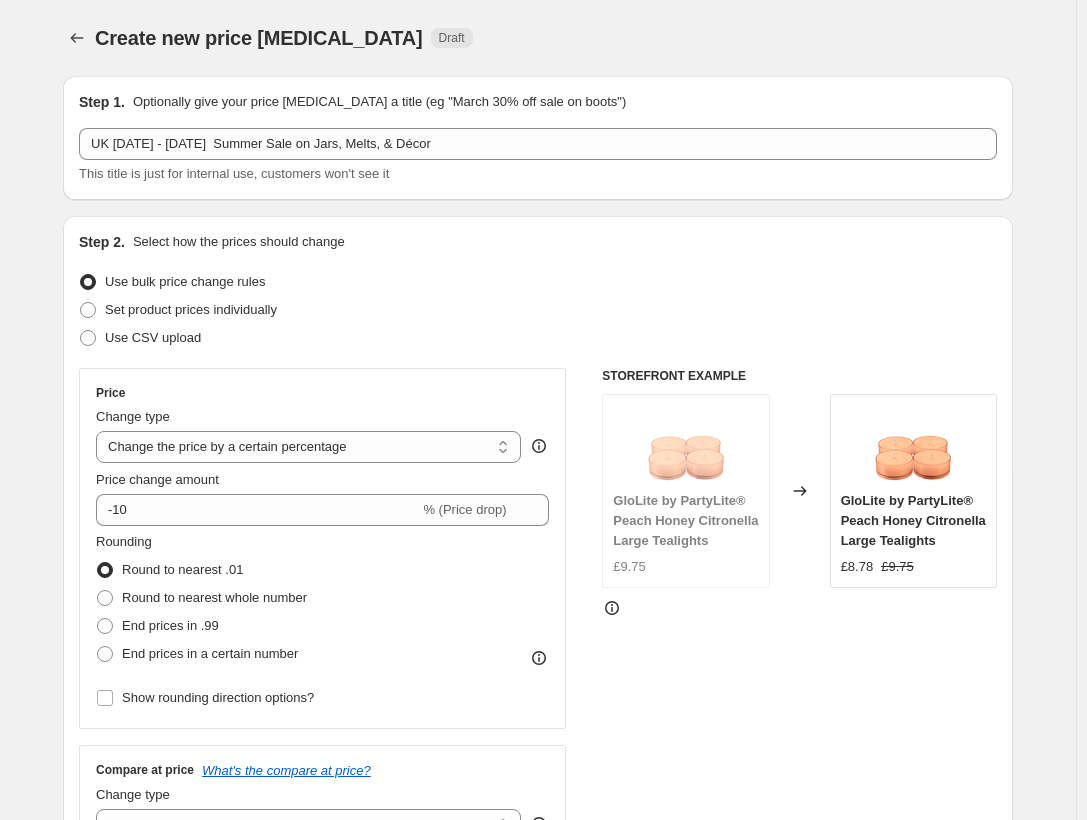 drag, startPoint x: 146, startPoint y: 340, endPoint x: 499, endPoint y: 387, distance: 356.11514 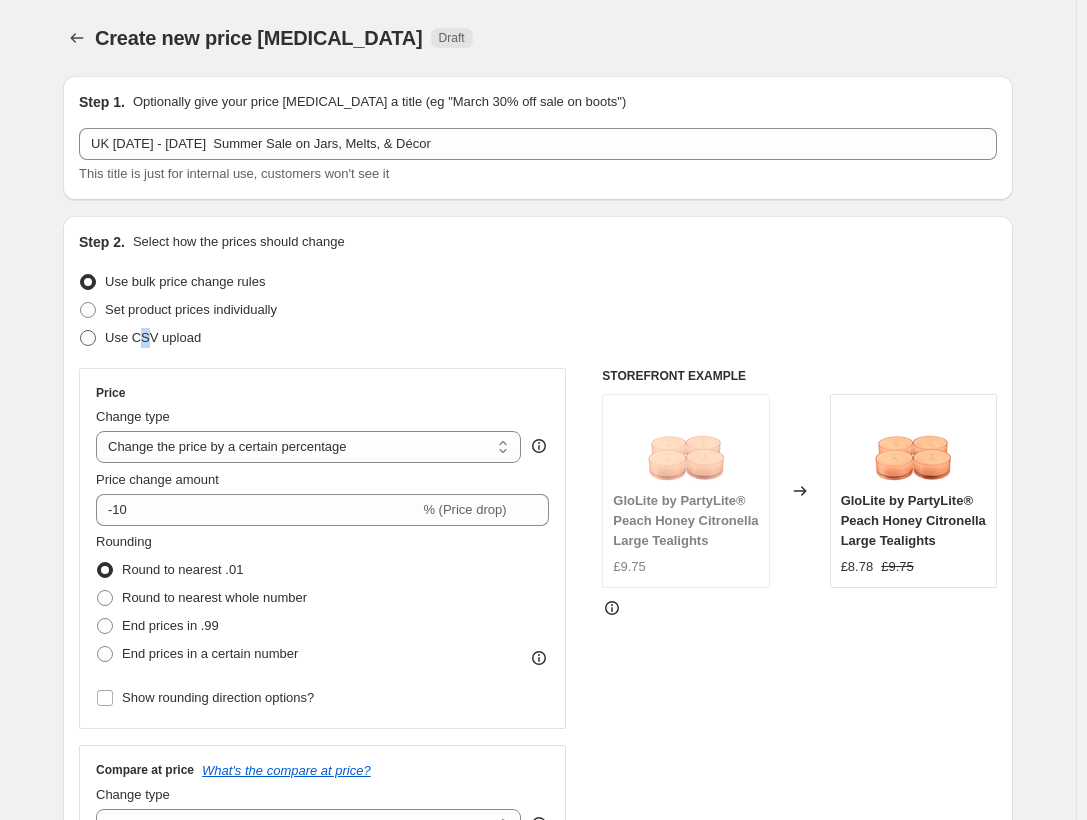 click on "Use CSV upload" at bounding box center [153, 337] 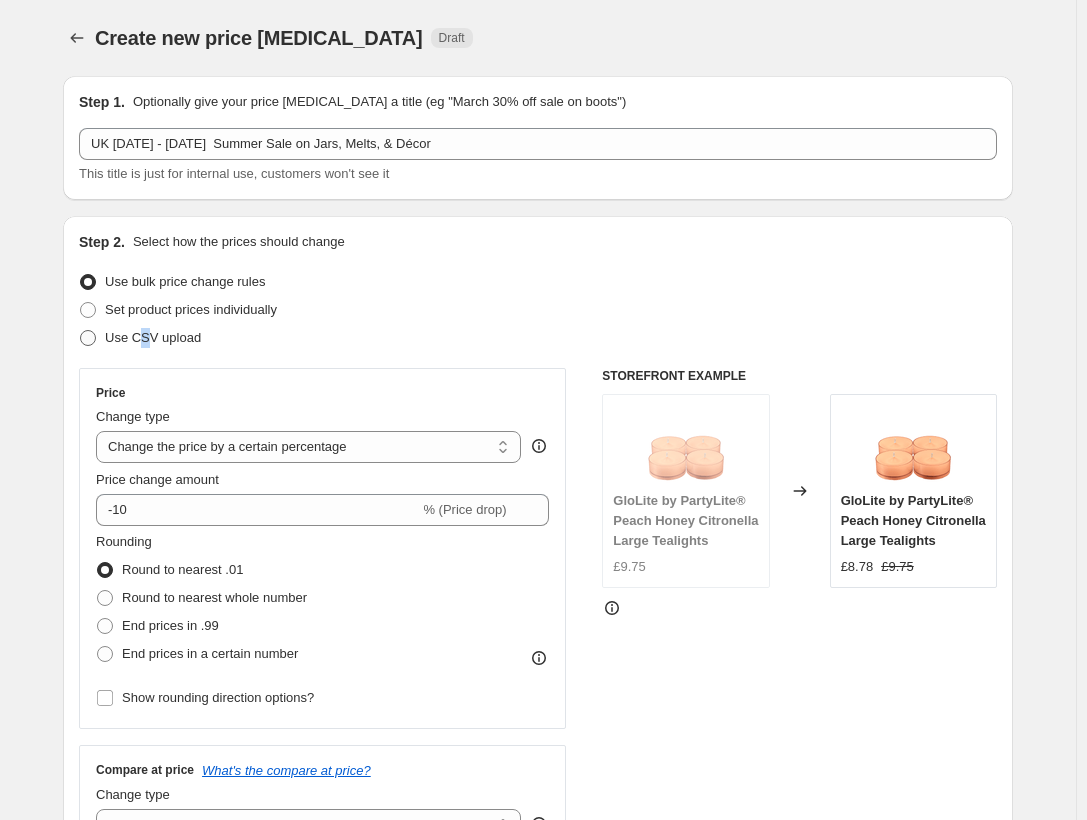 radio on "true" 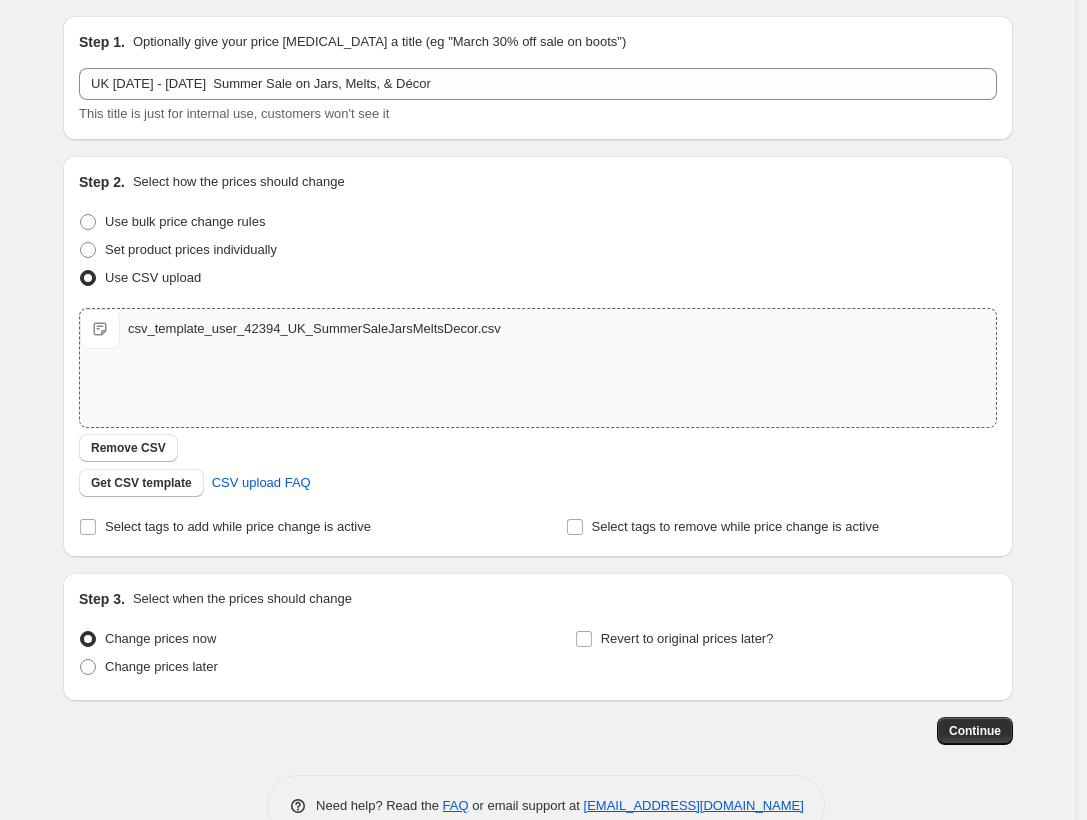 scroll, scrollTop: 107, scrollLeft: 0, axis: vertical 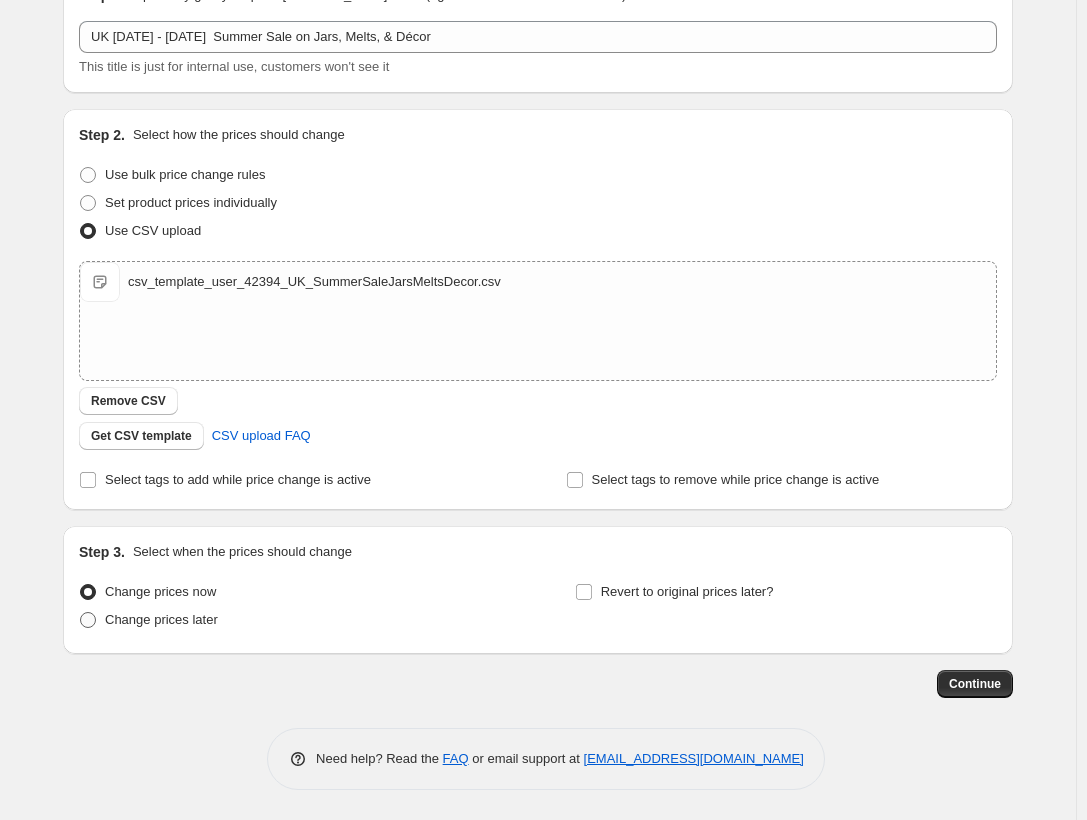 click at bounding box center (88, 620) 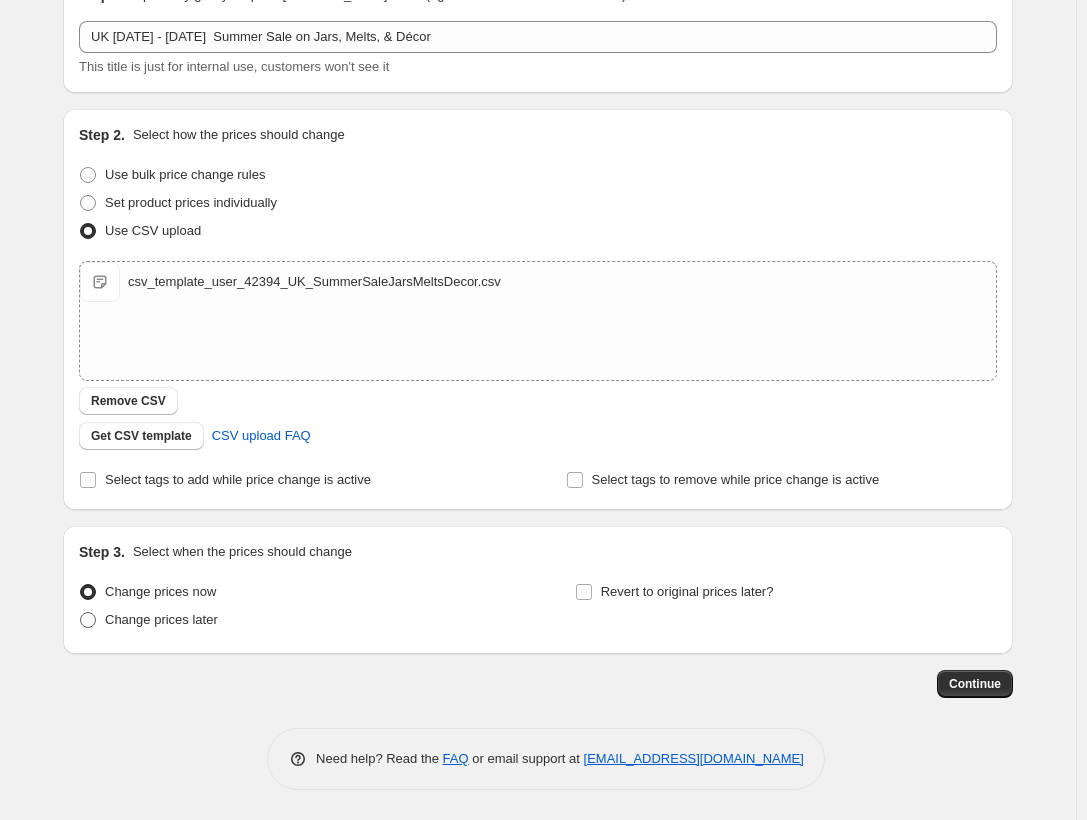 radio on "true" 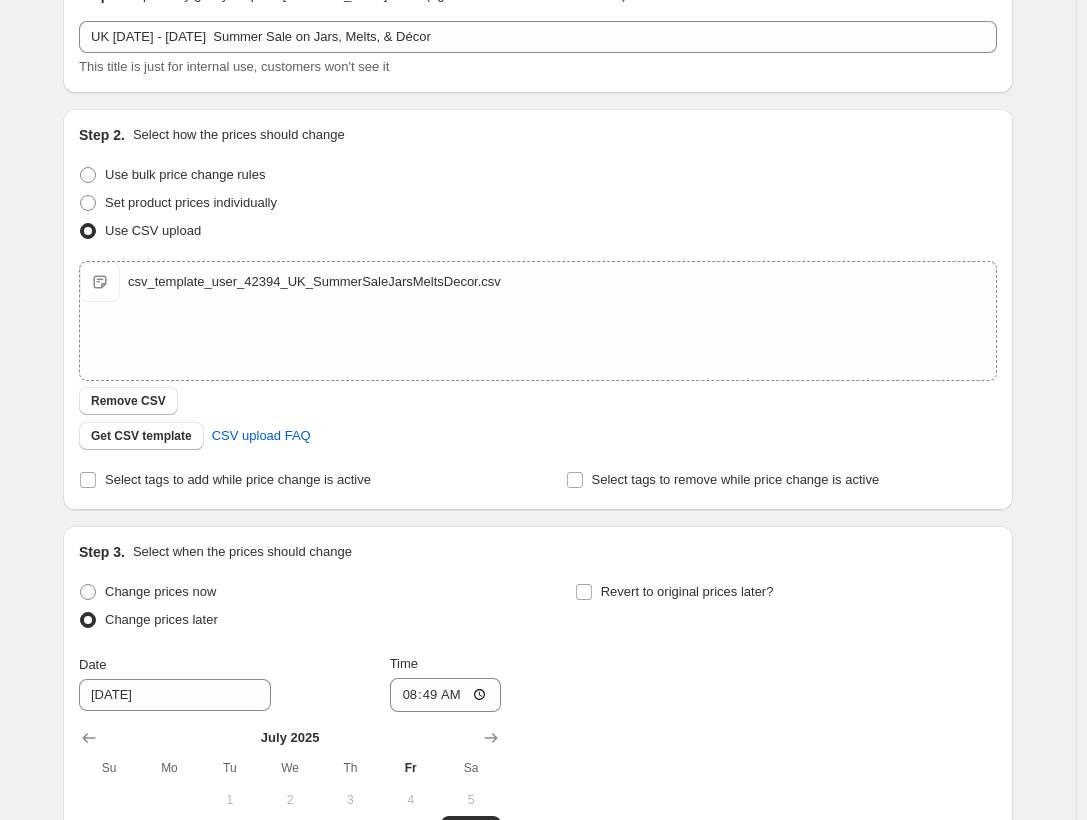 scroll, scrollTop: 449, scrollLeft: 0, axis: vertical 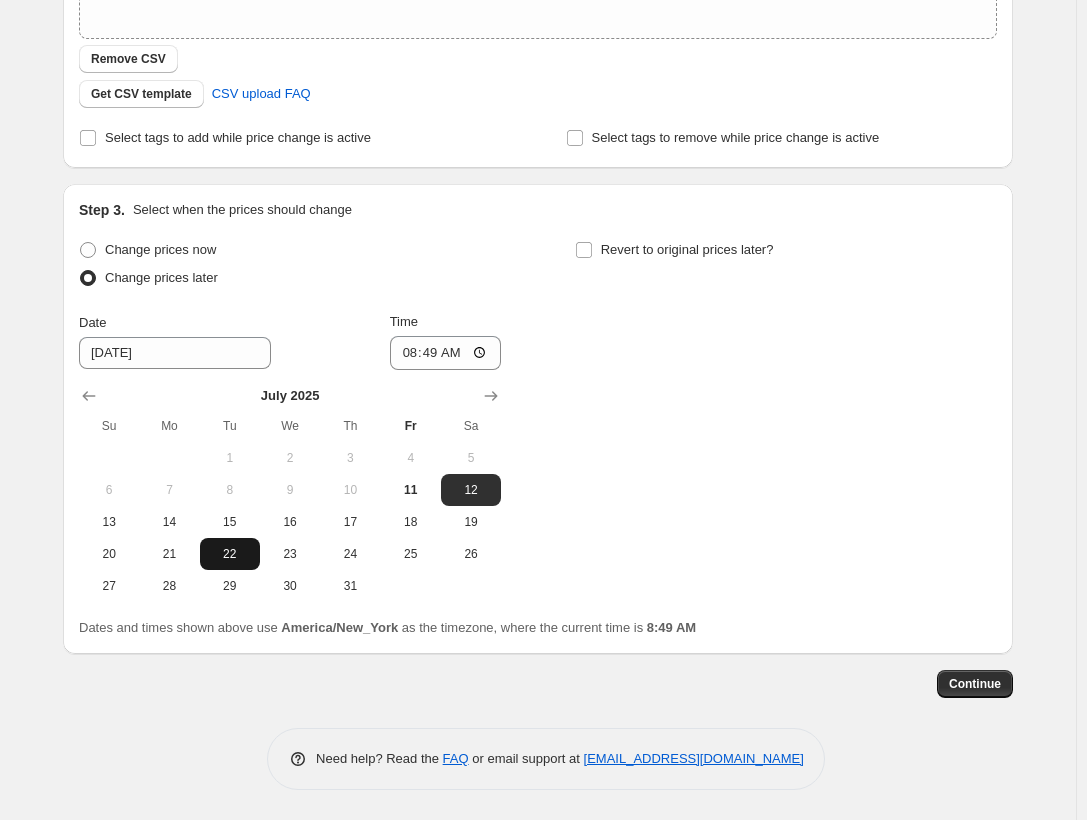 click on "22" at bounding box center (230, 554) 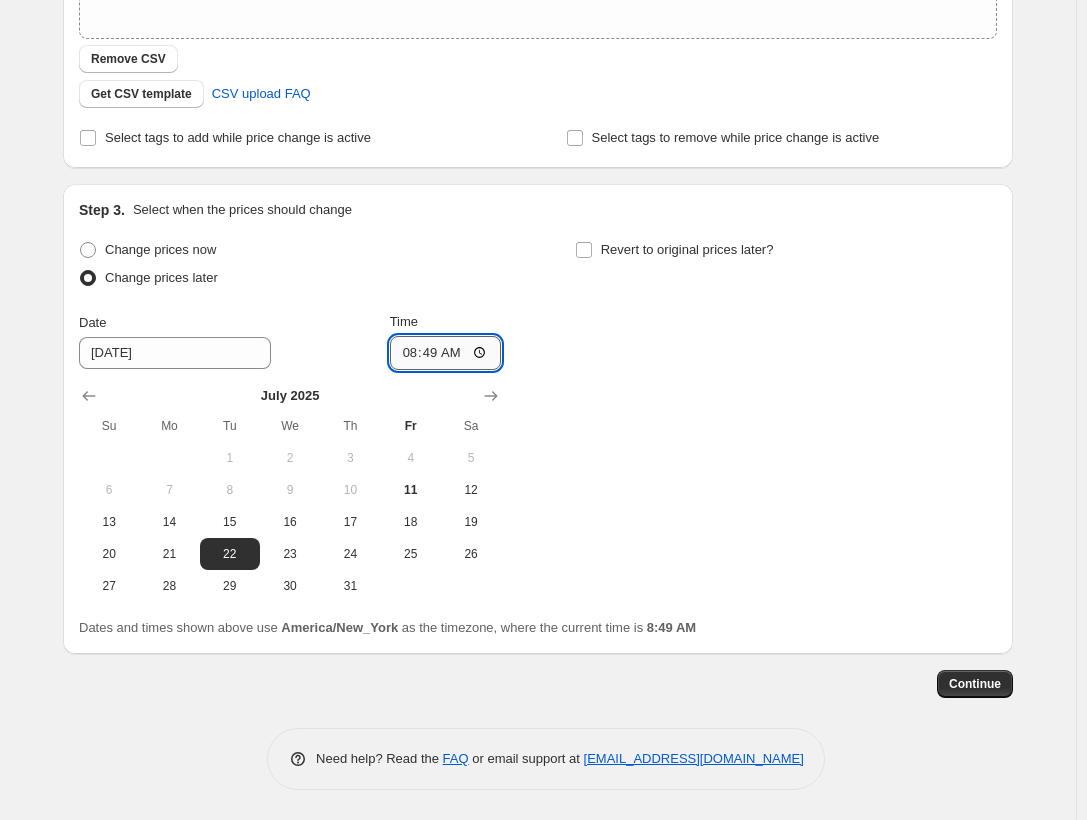 click on "08:49" at bounding box center (446, 353) 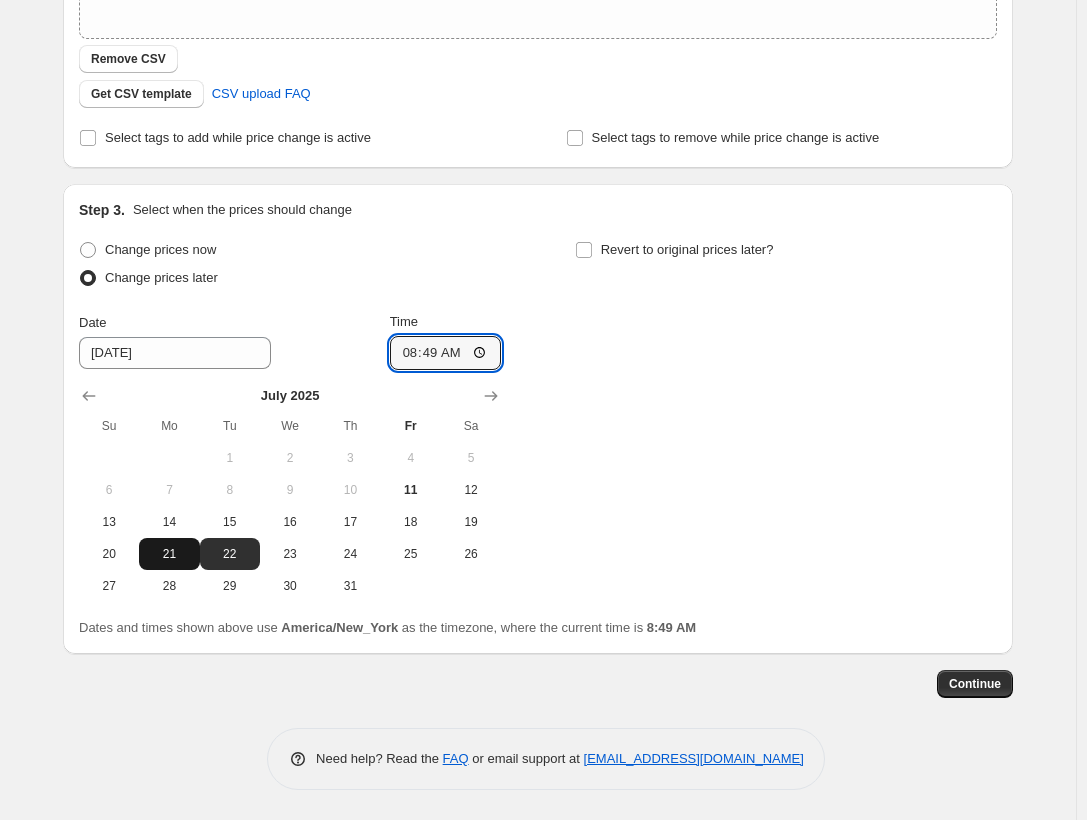 click on "21" at bounding box center (169, 554) 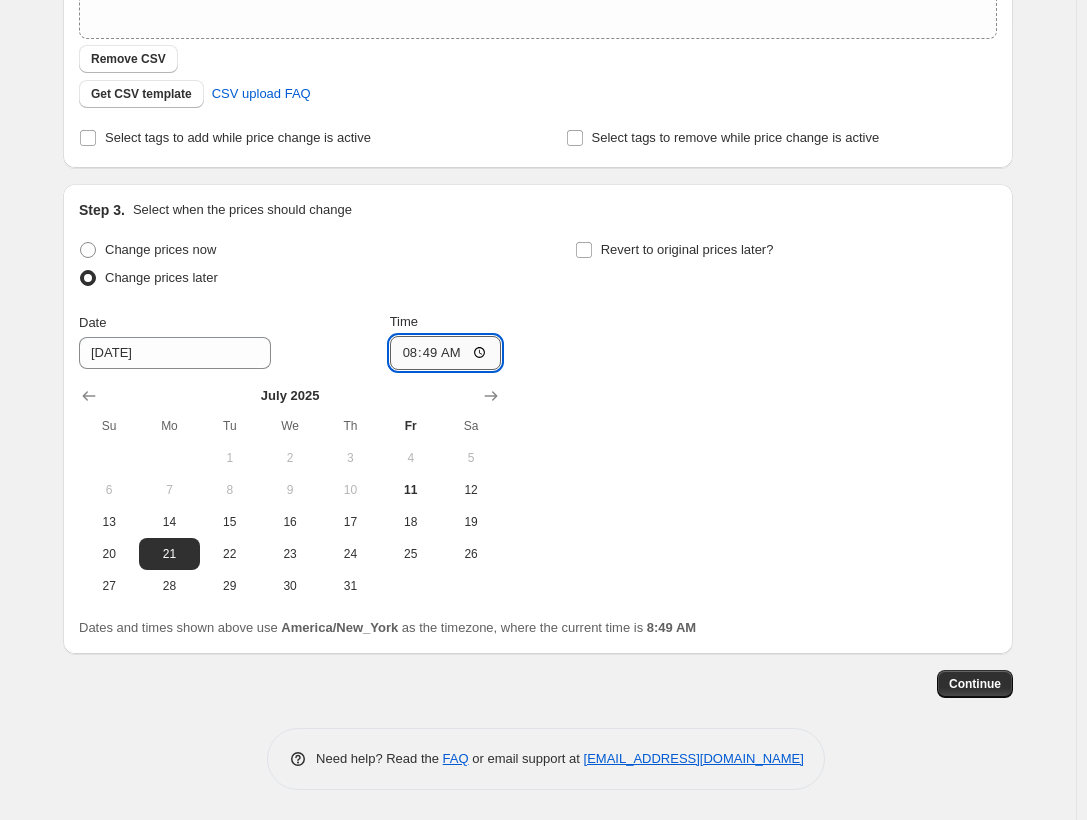 click on "08:49" at bounding box center [446, 353] 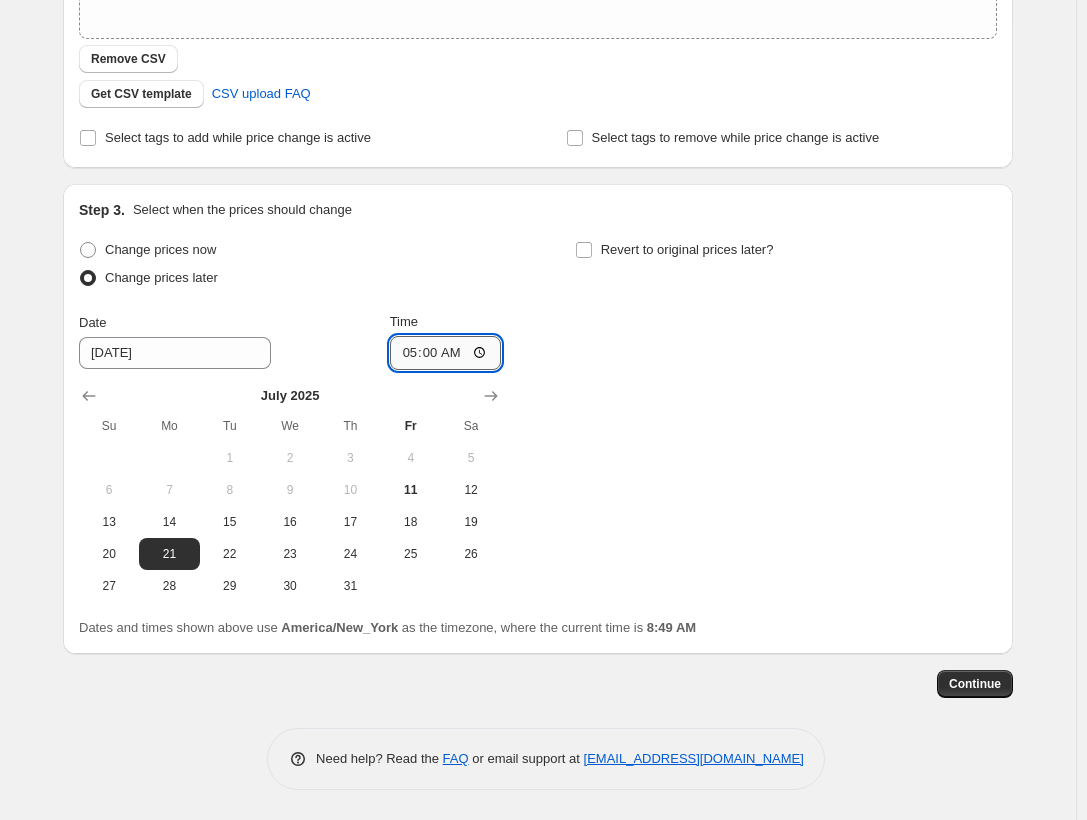 type on "17:00" 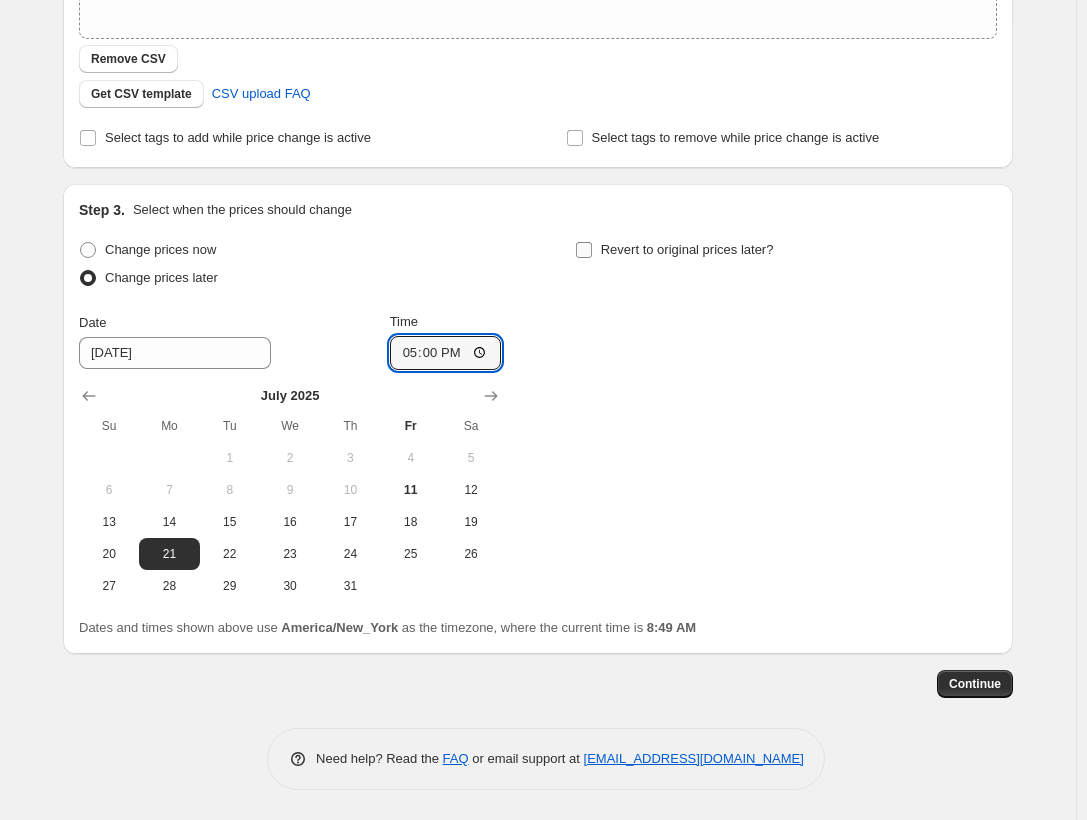 click on "Revert to original prices later?" at bounding box center [584, 250] 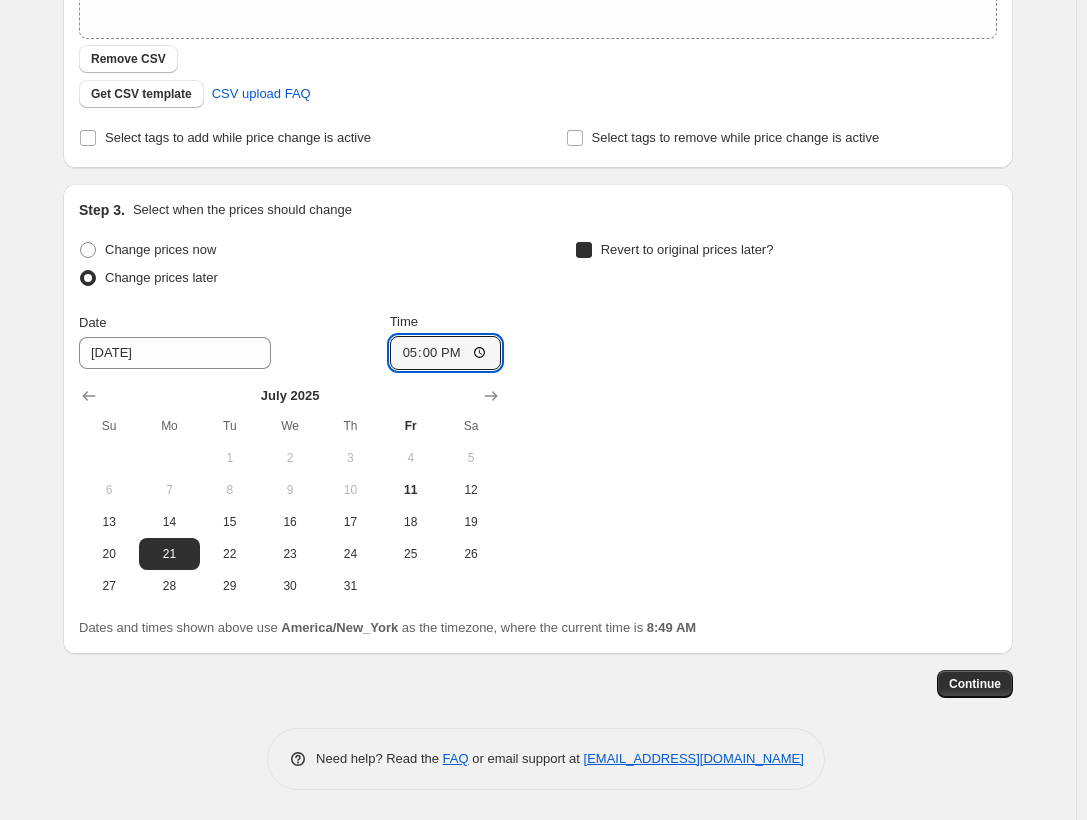 checkbox on "true" 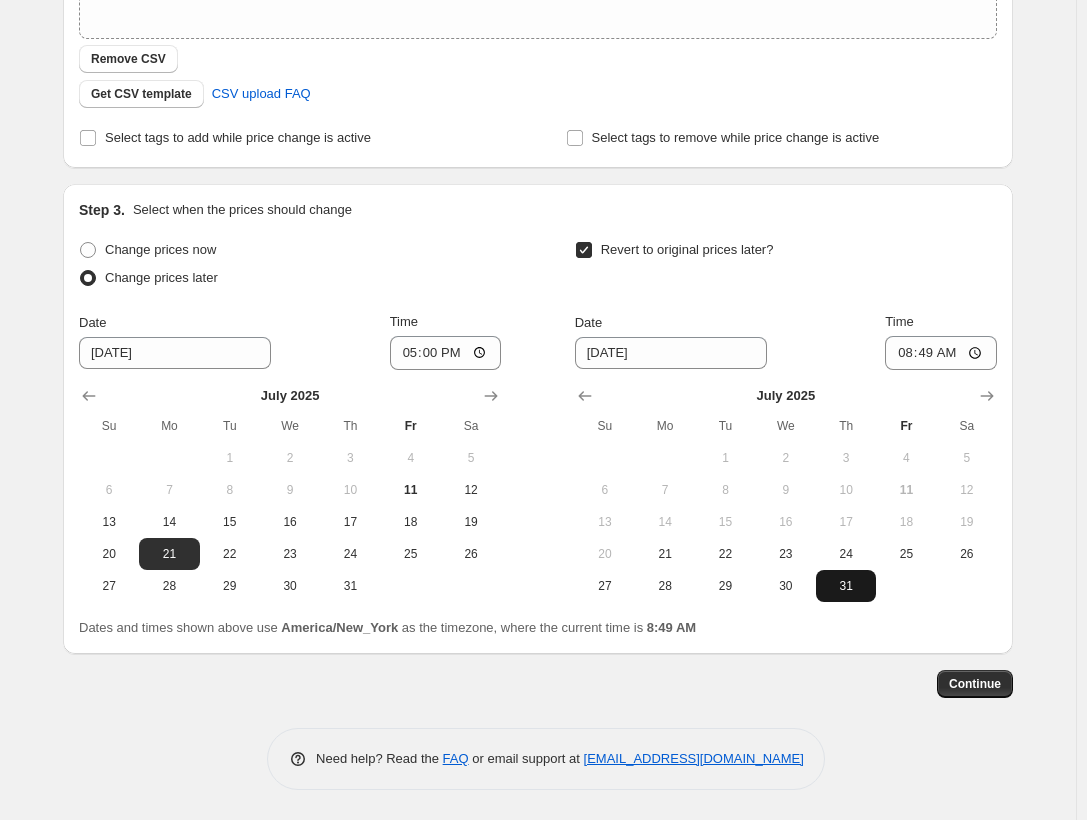 click on "31" at bounding box center (846, 586) 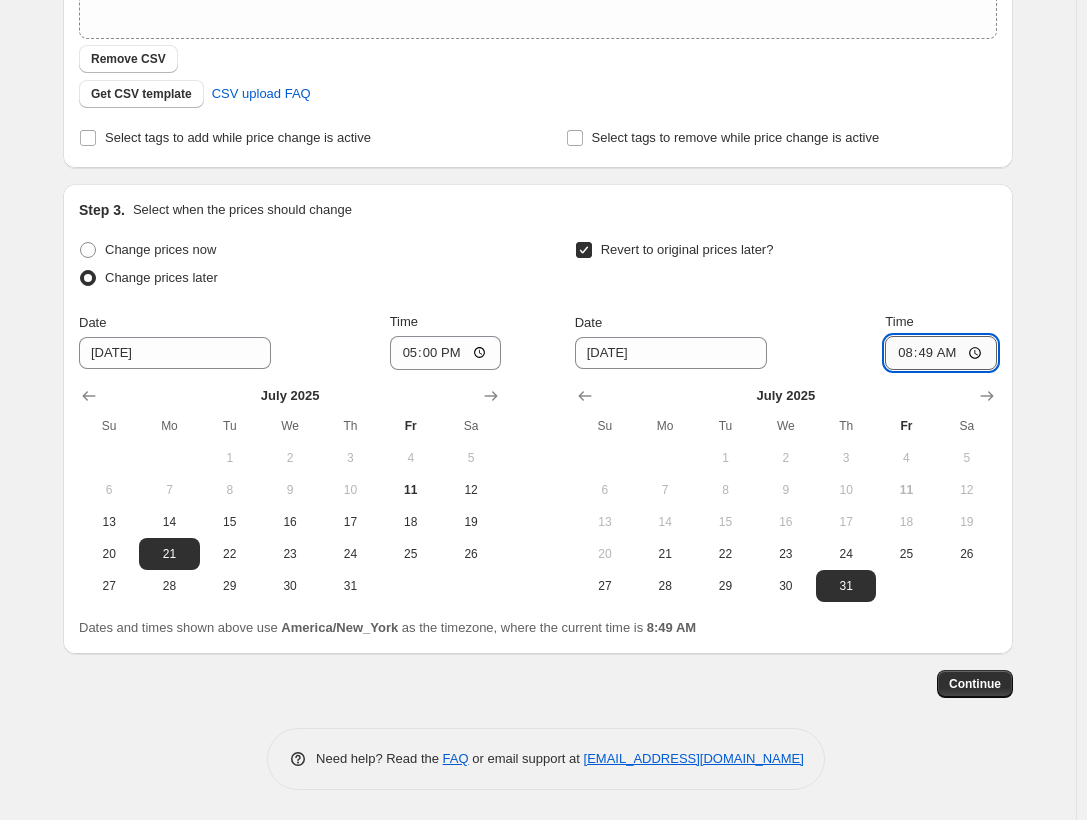 click on "08:49" at bounding box center [941, 353] 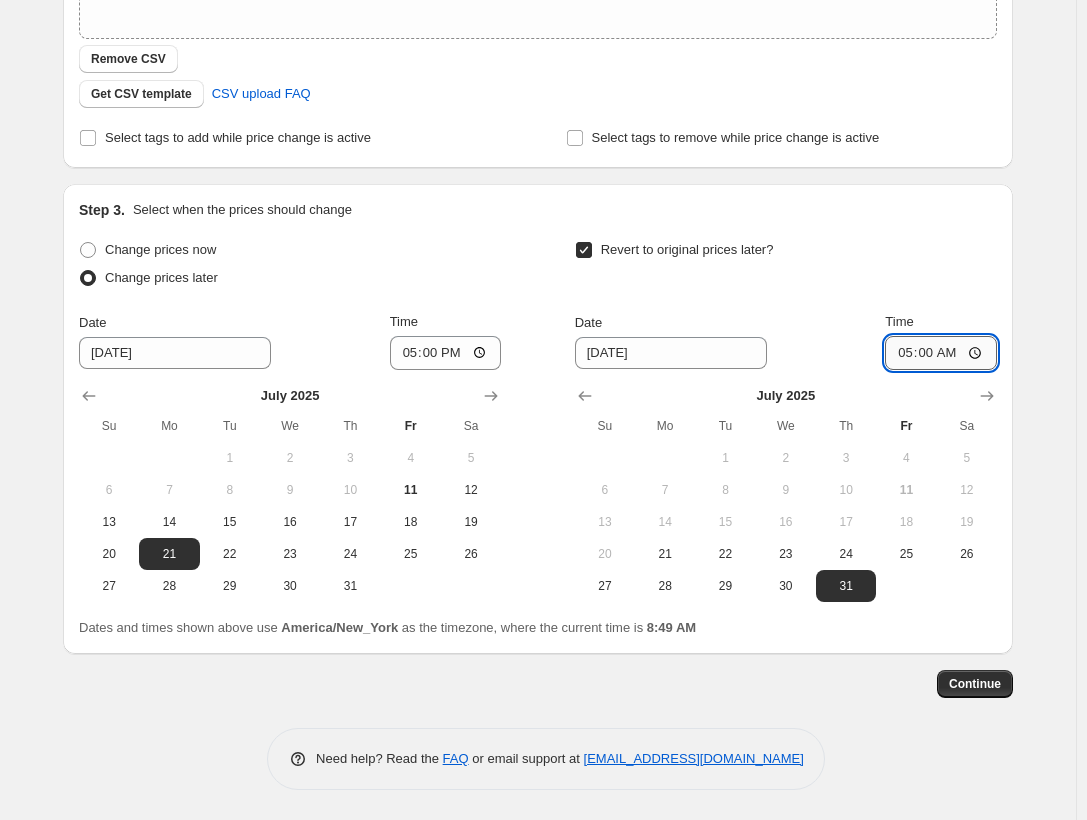 type on "17:00" 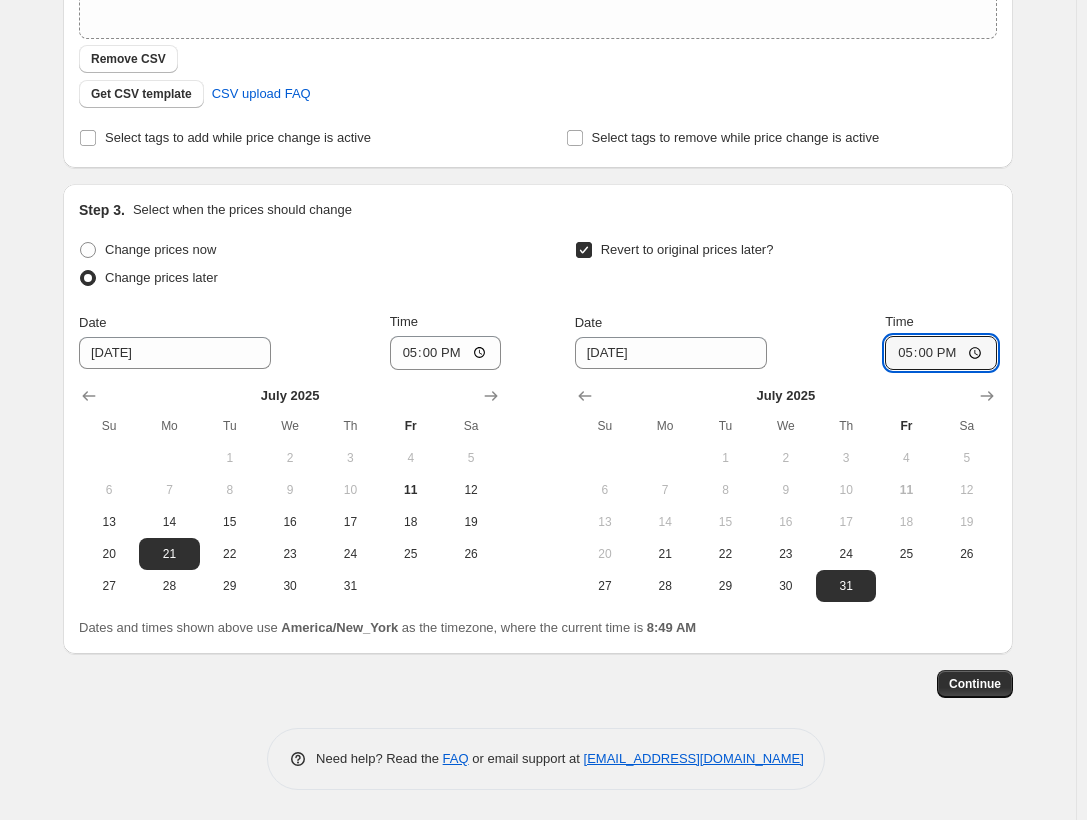 scroll, scrollTop: 0, scrollLeft: 0, axis: both 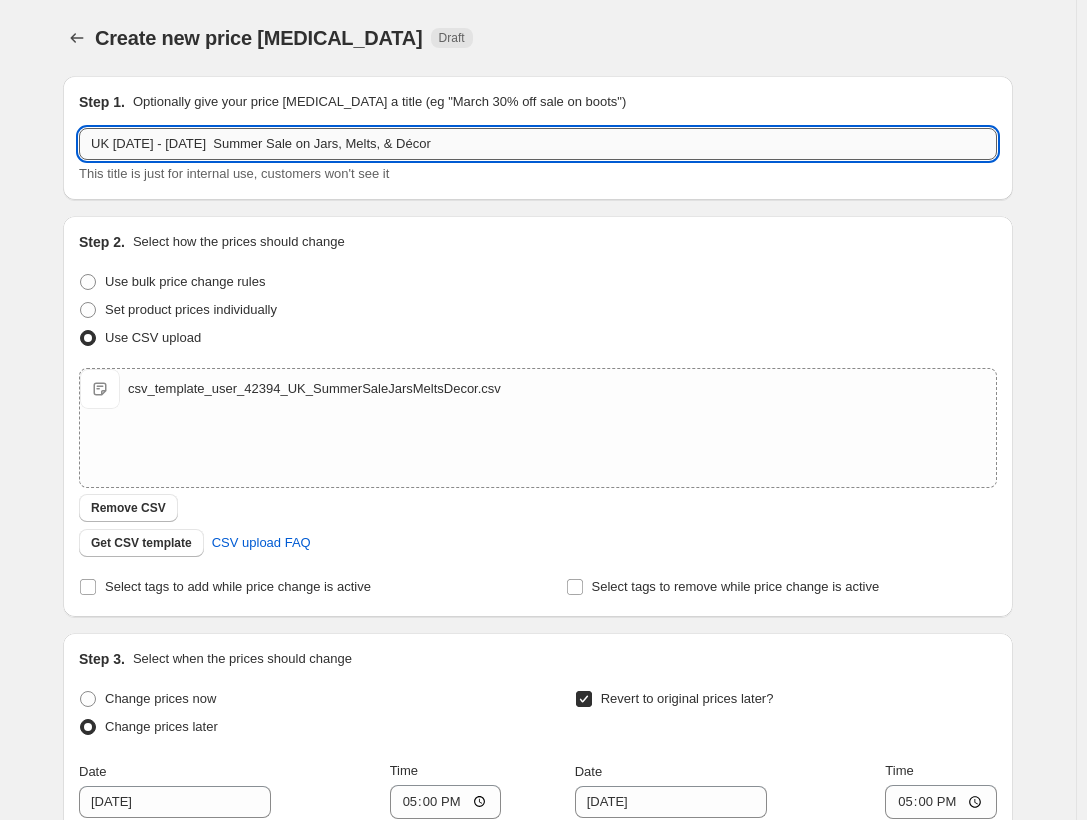 drag, startPoint x: 432, startPoint y: 143, endPoint x: 104, endPoint y: 133, distance: 328.1524 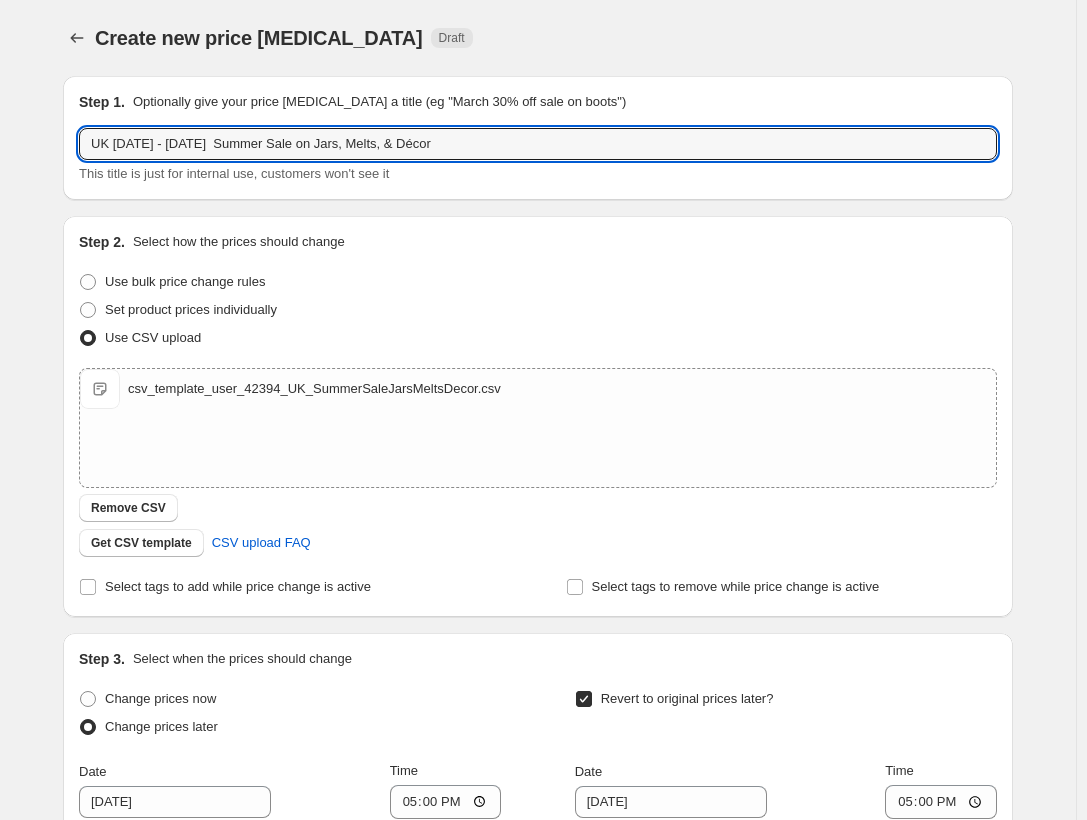 drag, startPoint x: 471, startPoint y: 140, endPoint x: -90, endPoint y: 138, distance: 561.00354 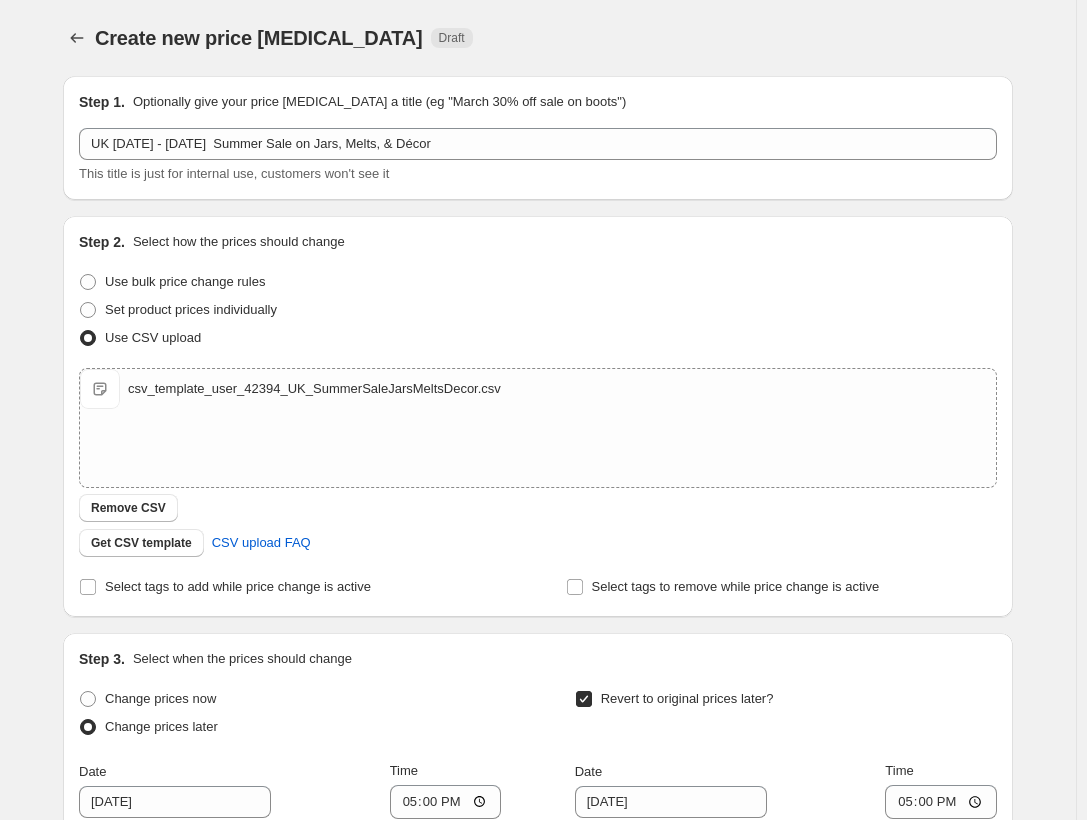 scroll, scrollTop: 449, scrollLeft: 0, axis: vertical 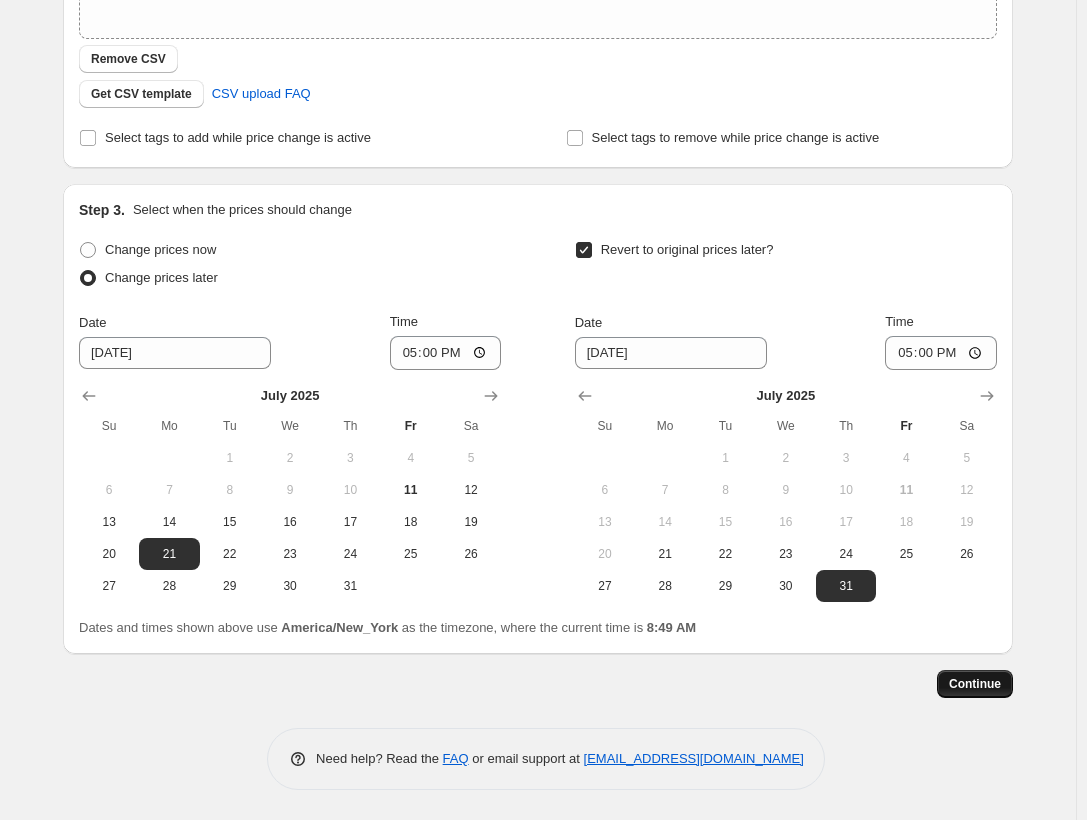 click on "Continue" at bounding box center [975, 684] 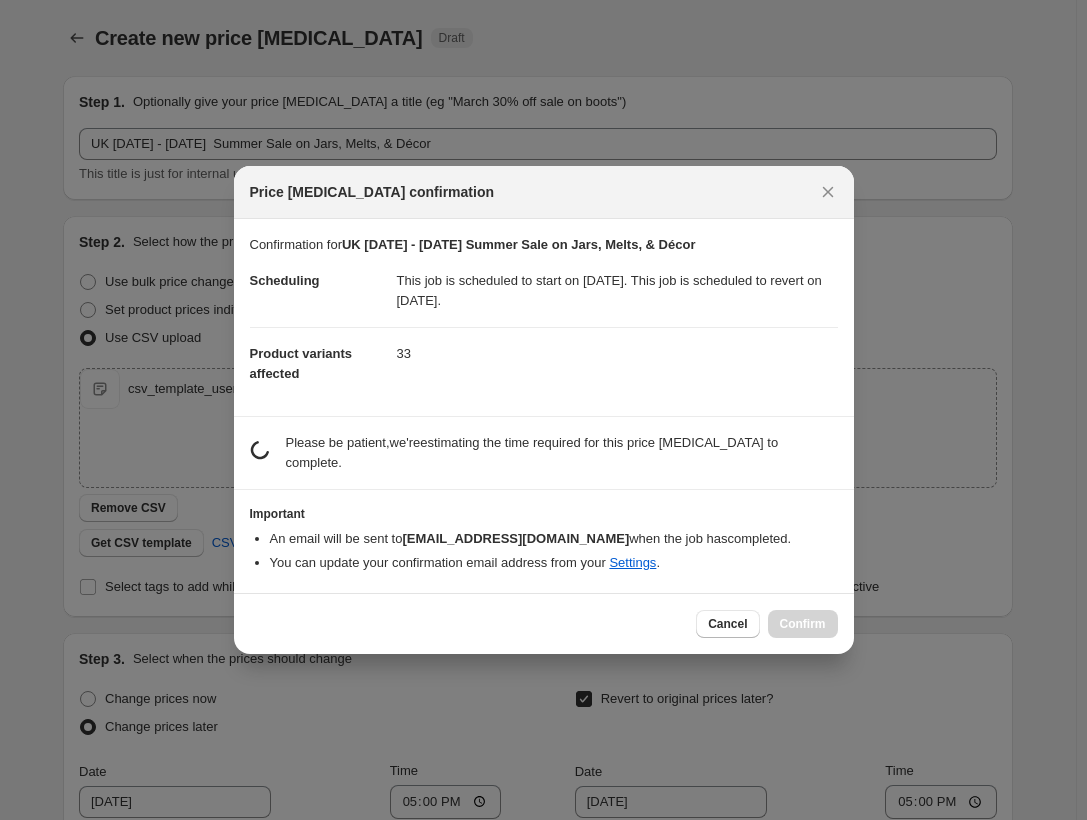 scroll, scrollTop: 0, scrollLeft: 0, axis: both 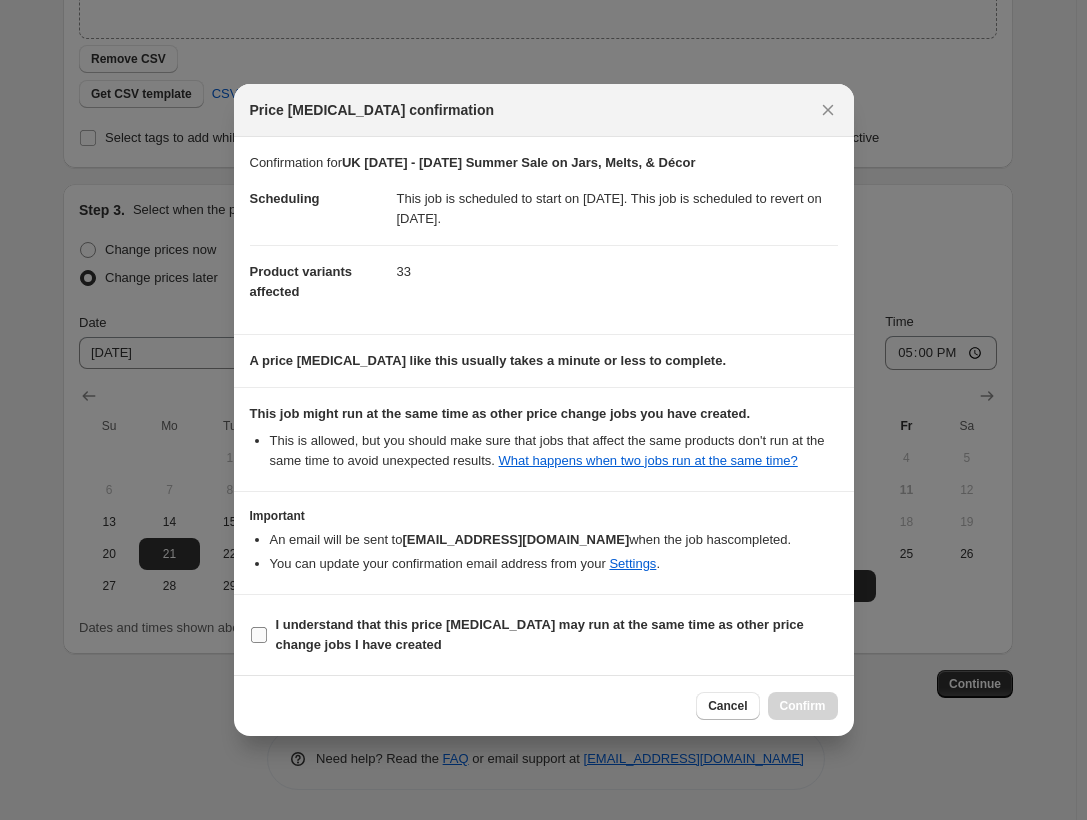 click on "I understand that this price [MEDICAL_DATA] may run at the same time as other price change jobs I have created" at bounding box center [557, 635] 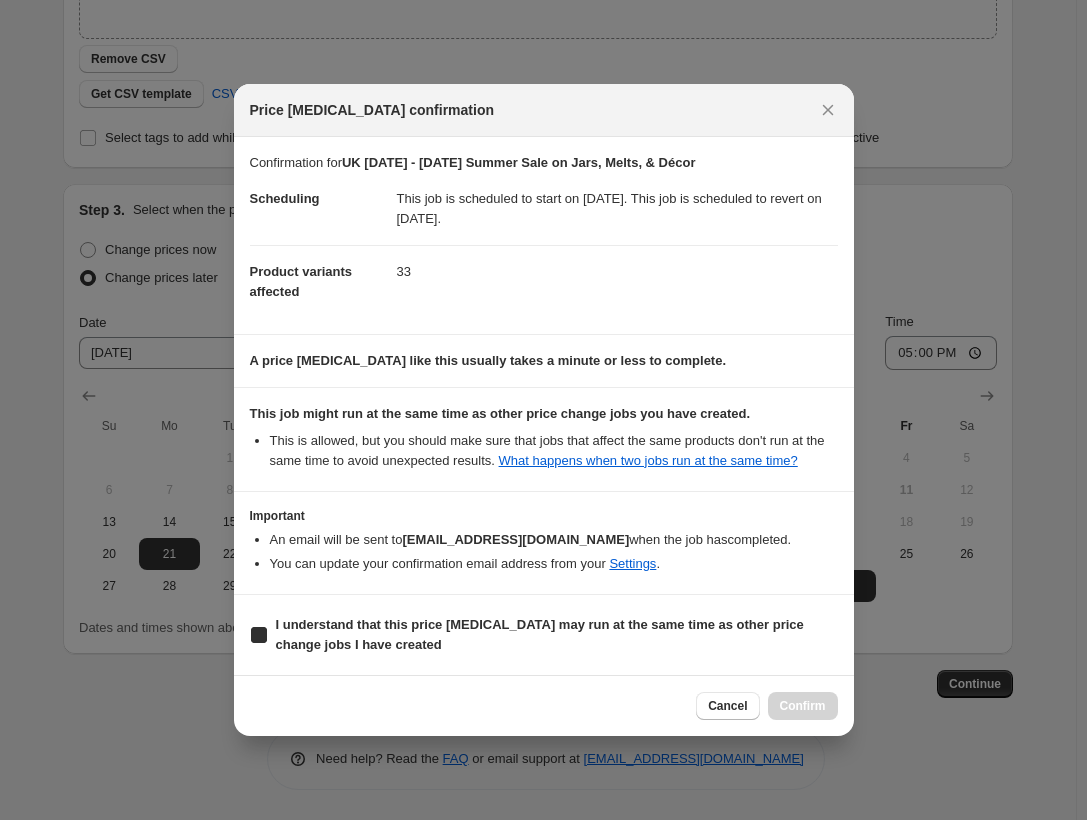 checkbox on "true" 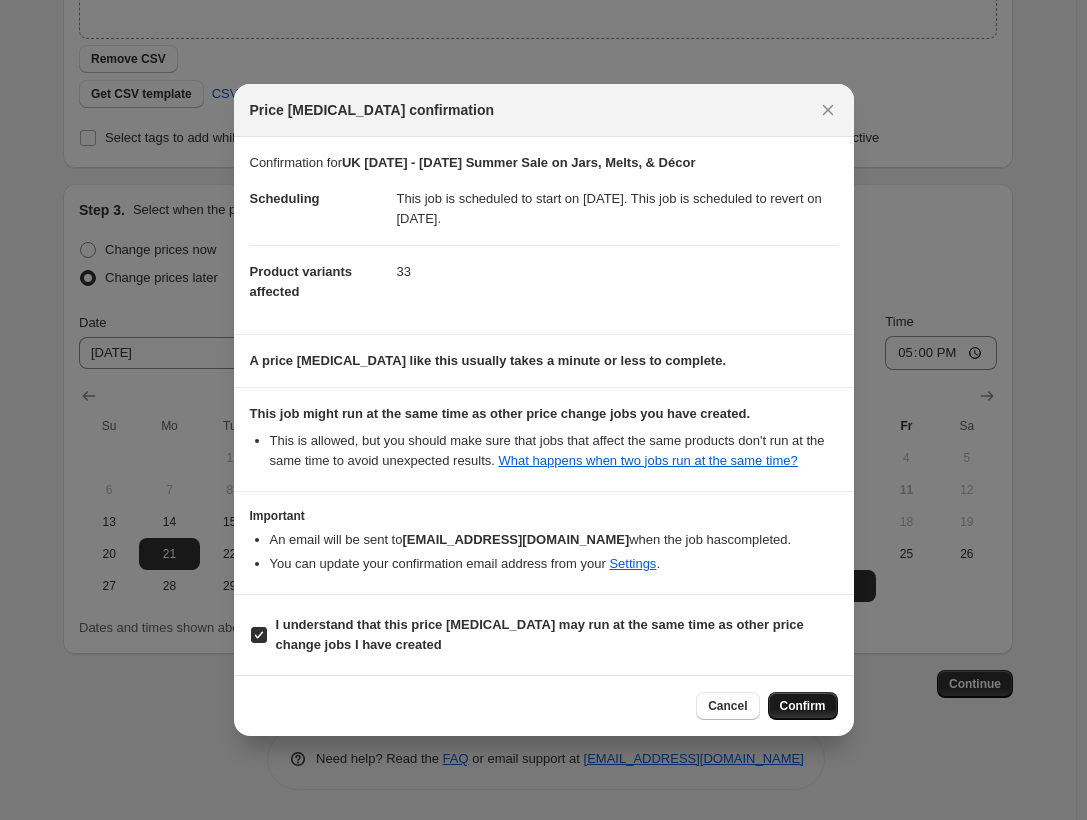 click on "Confirm" at bounding box center (803, 706) 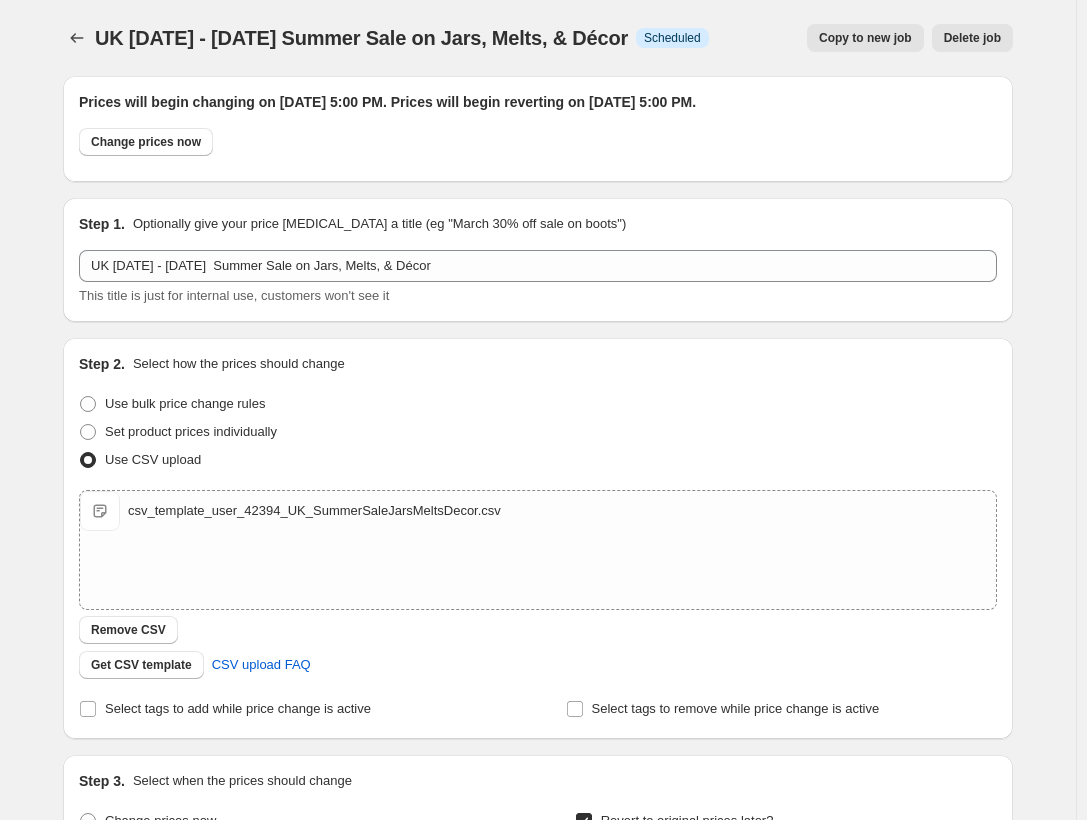 scroll, scrollTop: 449, scrollLeft: 0, axis: vertical 